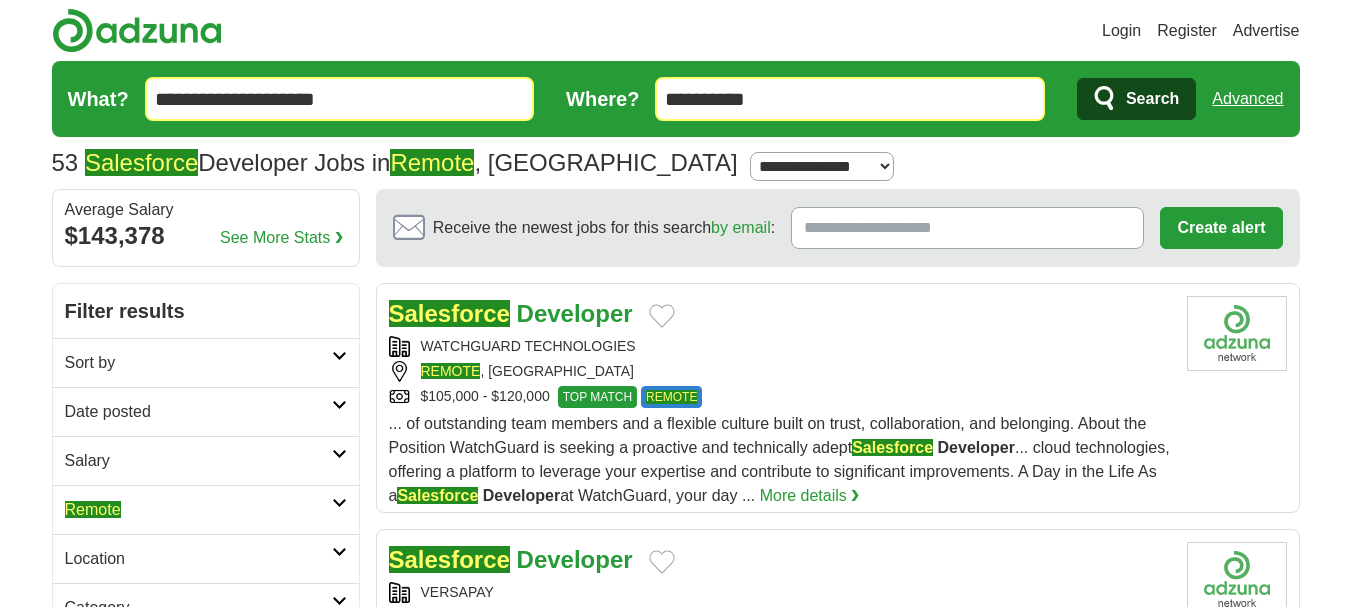 scroll, scrollTop: 0, scrollLeft: 0, axis: both 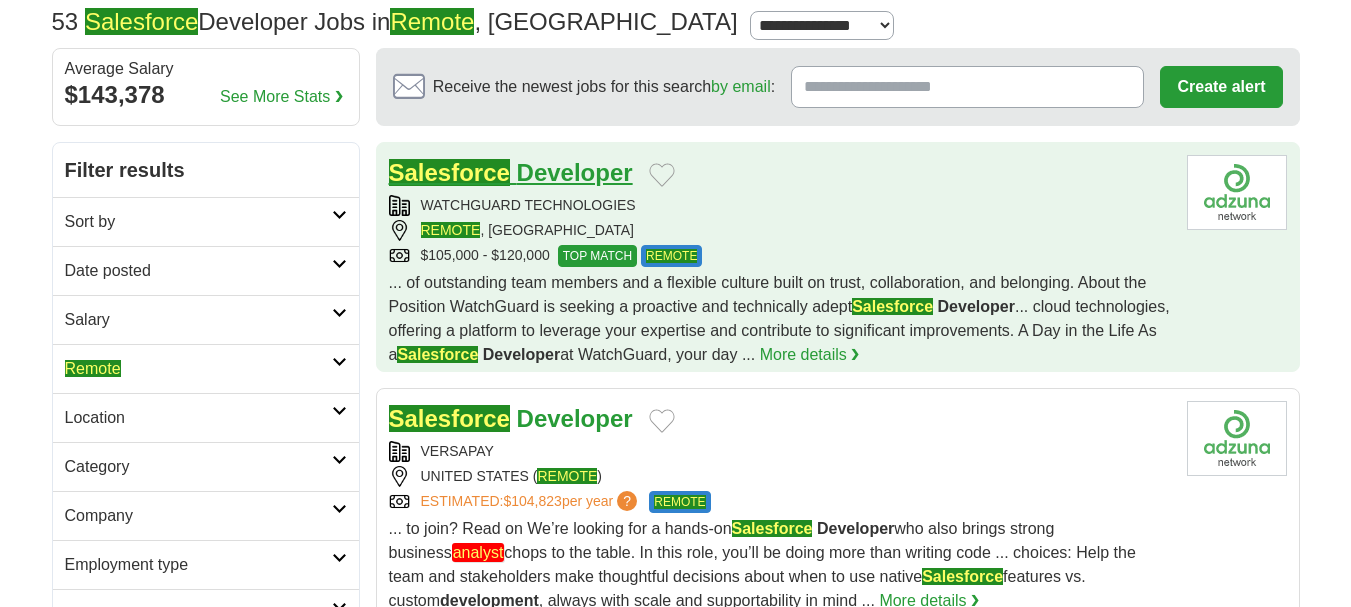 click on "Developer" at bounding box center (575, 172) 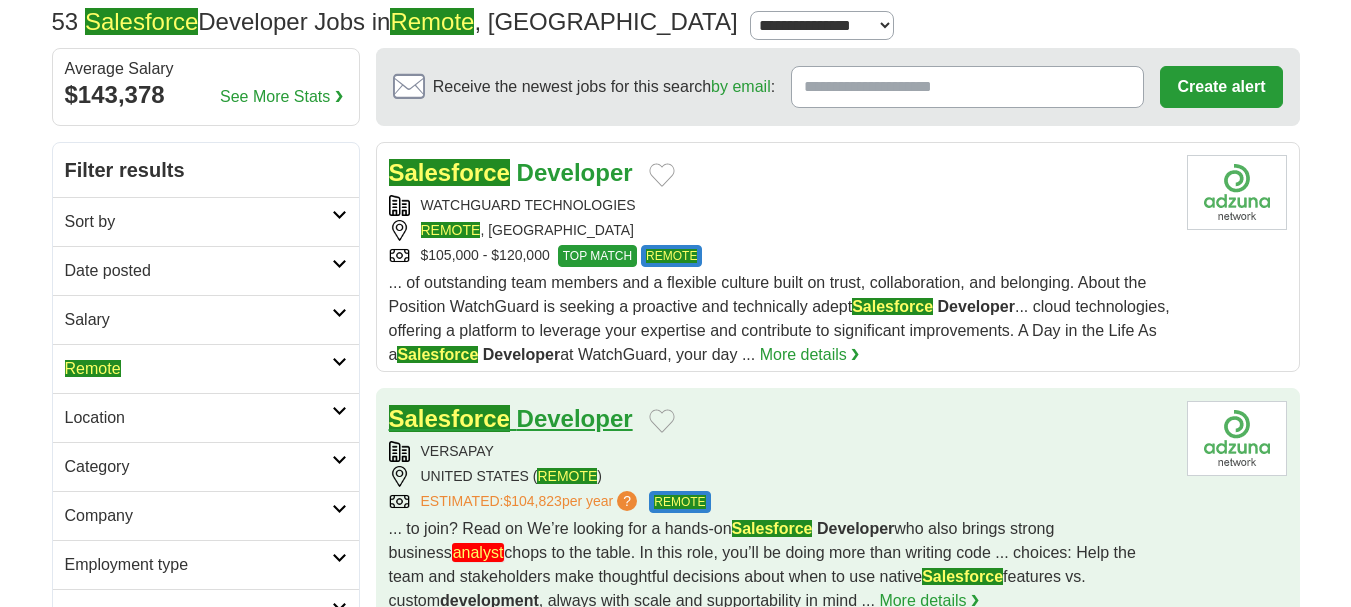 click on "Developer" at bounding box center (575, 418) 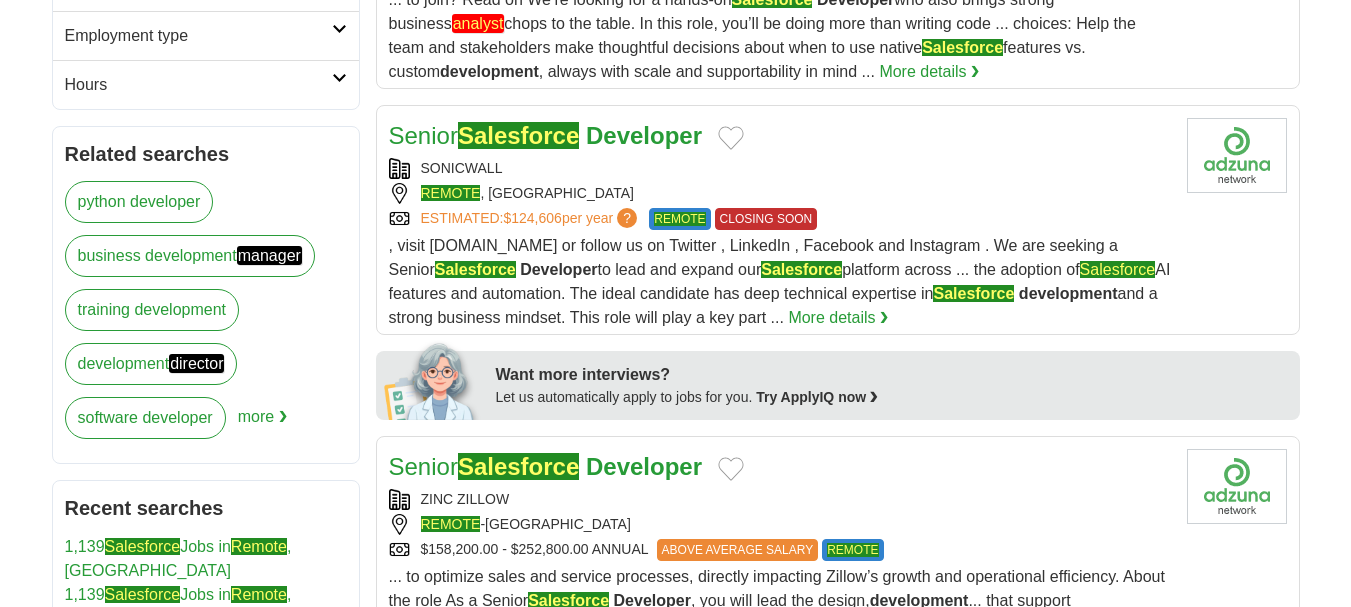scroll, scrollTop: 676, scrollLeft: 0, axis: vertical 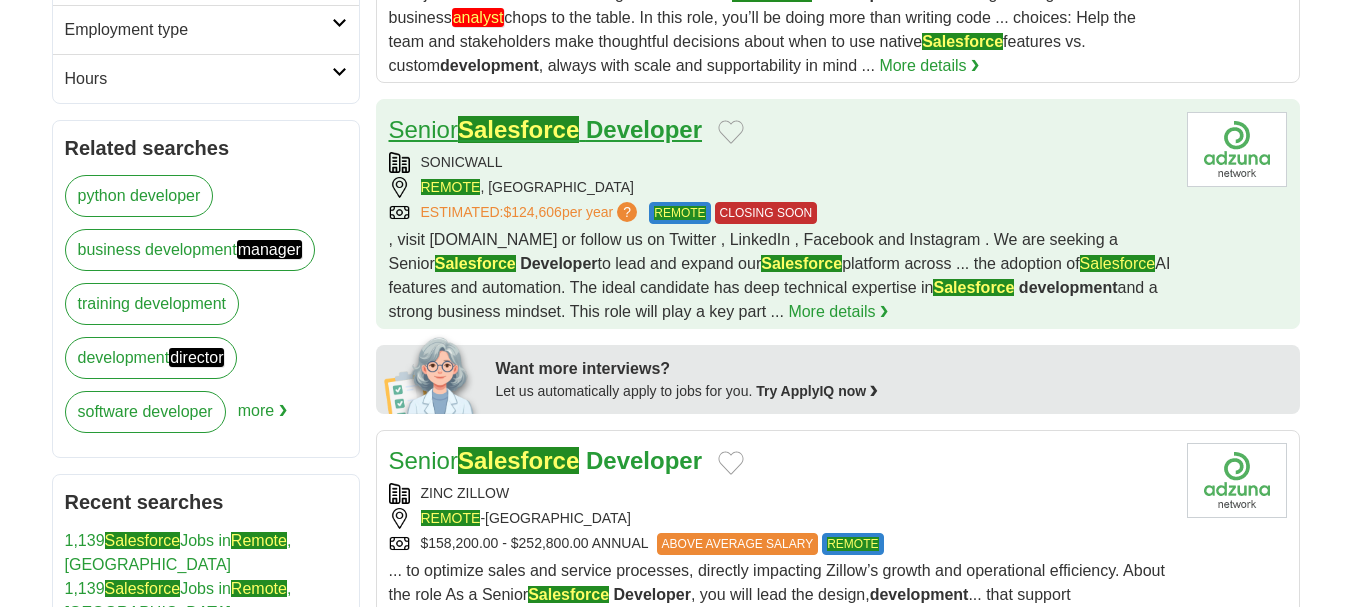 drag, startPoint x: 570, startPoint y: 114, endPoint x: 541, endPoint y: 134, distance: 35.22783 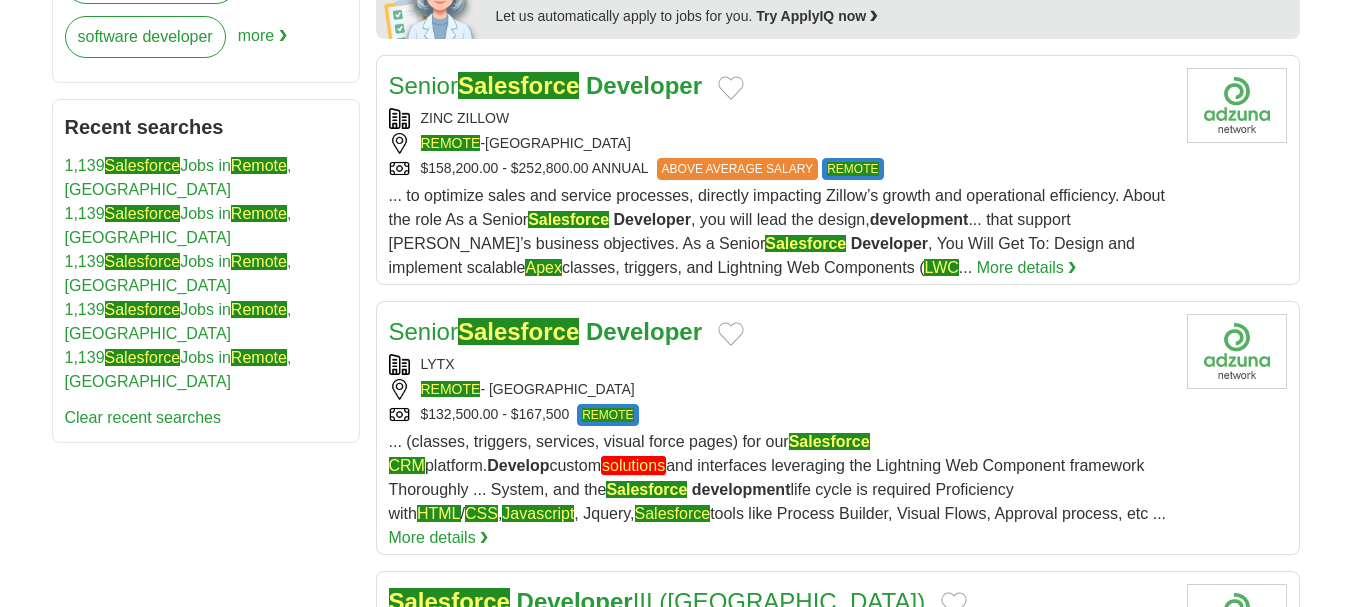 scroll, scrollTop: 1131, scrollLeft: 0, axis: vertical 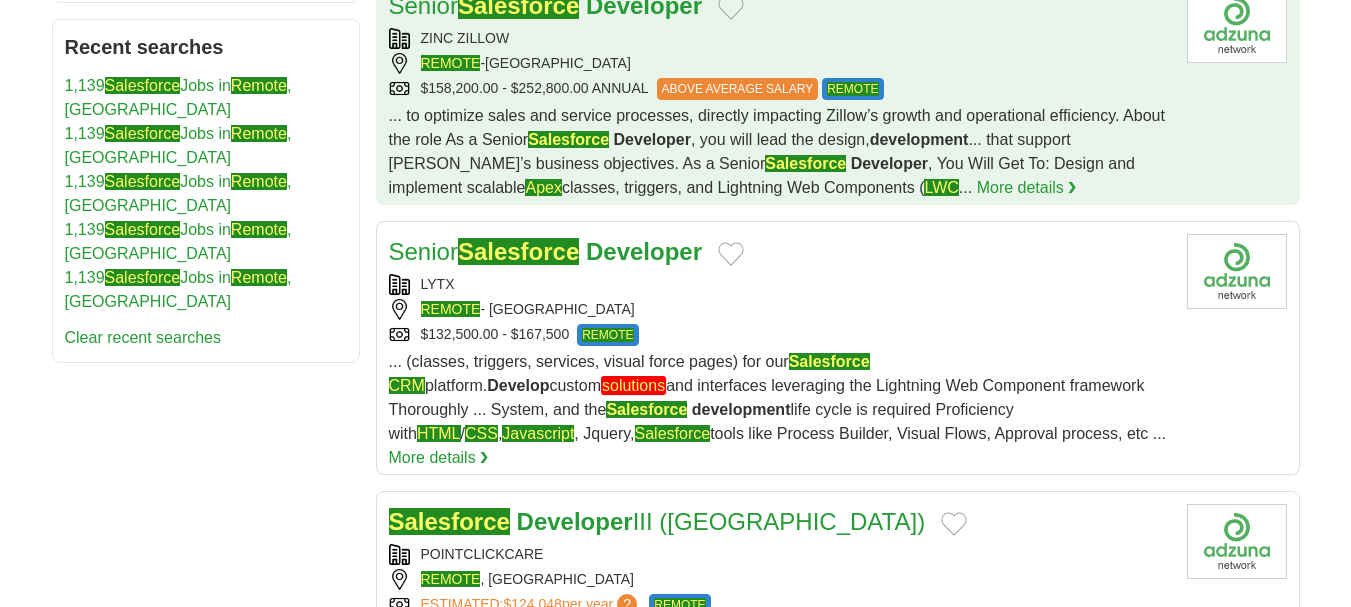click on "Senior  Salesforce   Developer" at bounding box center (546, 6) 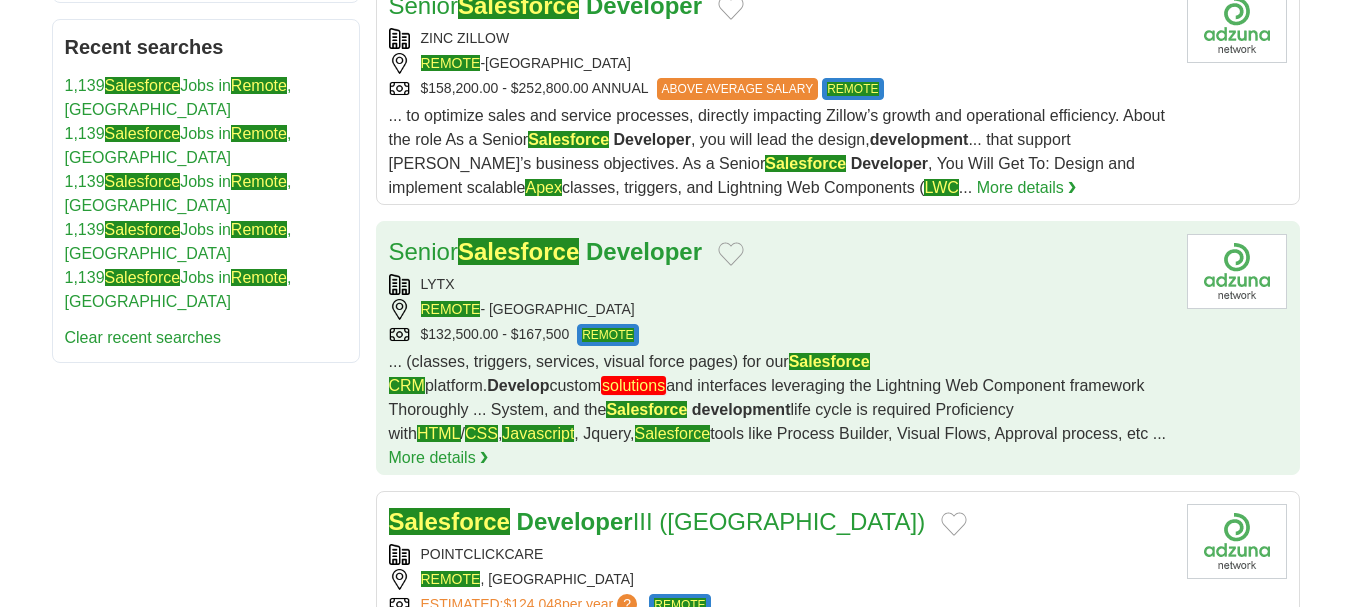 click on "LYTX" at bounding box center (780, 284) 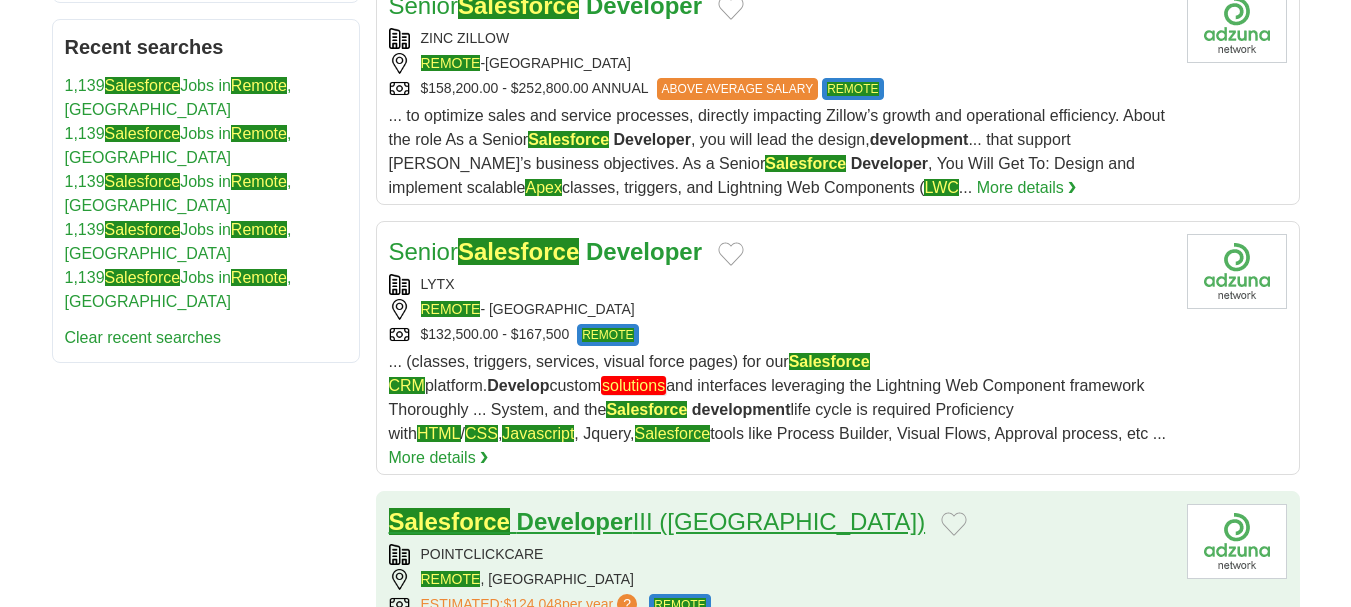 click on "Developer" at bounding box center (575, 521) 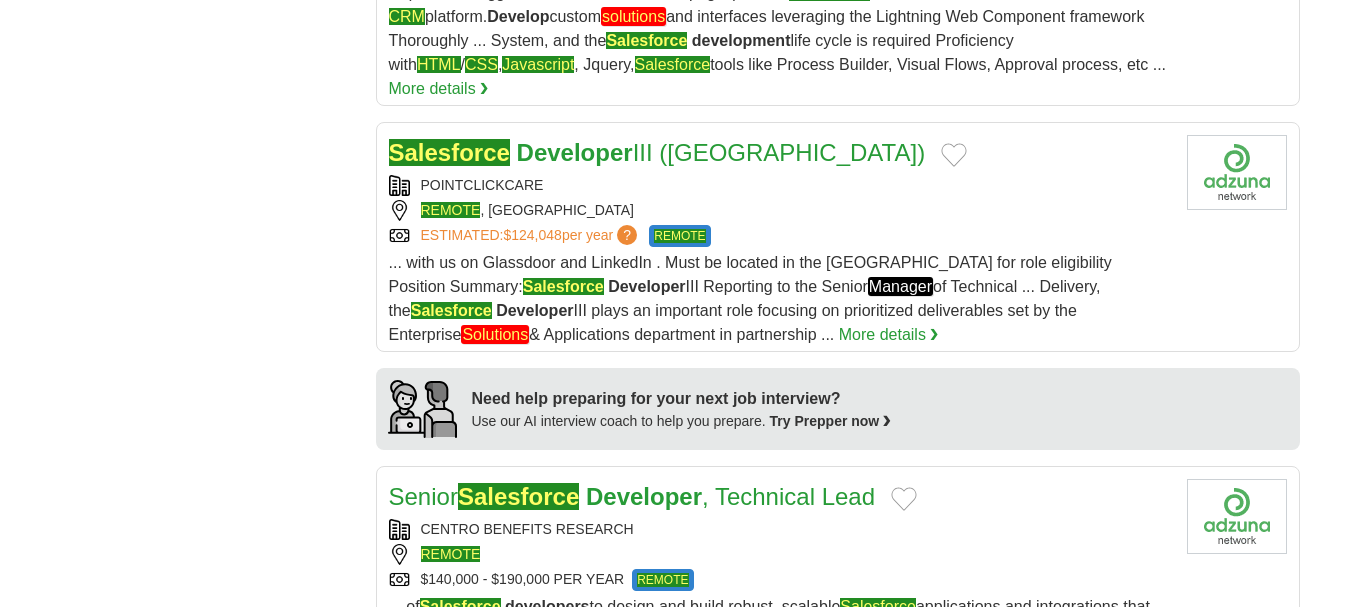 scroll, scrollTop: 1506, scrollLeft: 0, axis: vertical 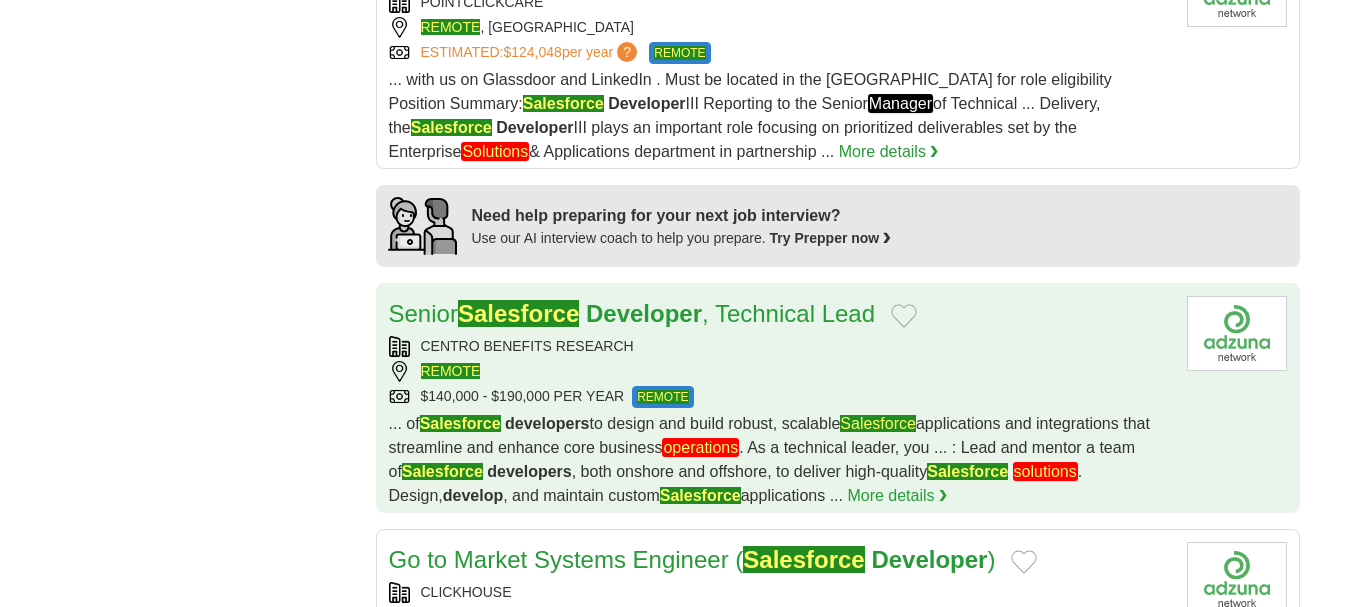 click on "REMOTE" at bounding box center (780, 371) 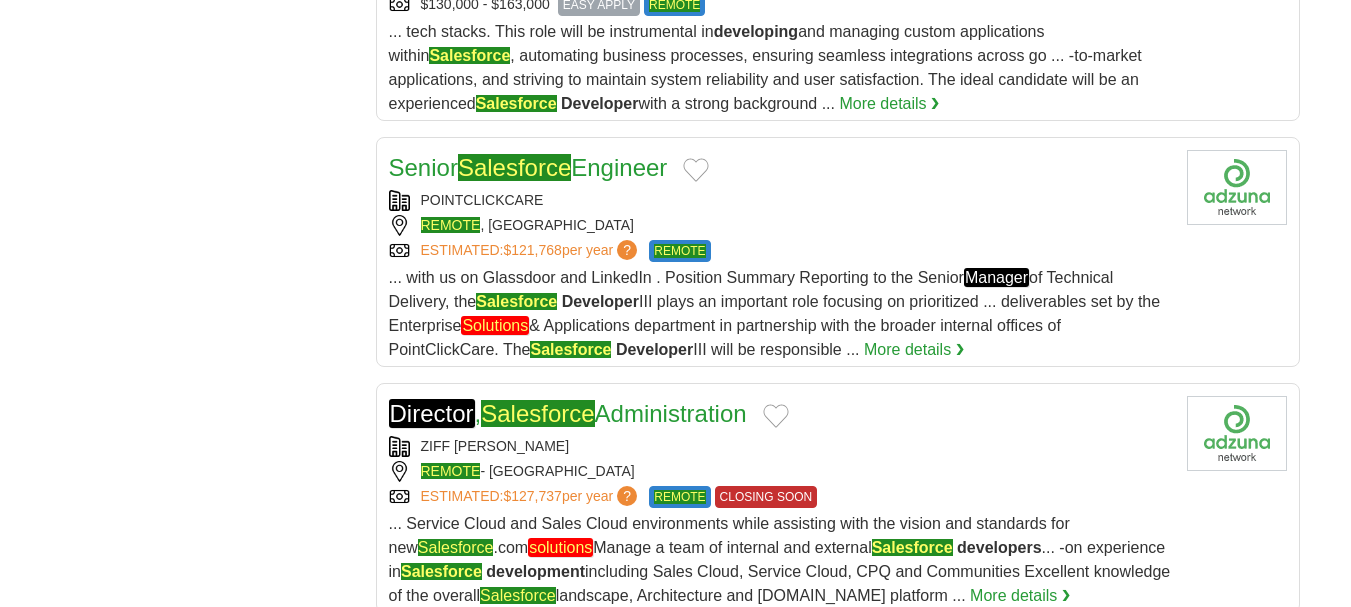 scroll, scrollTop: 2342, scrollLeft: 0, axis: vertical 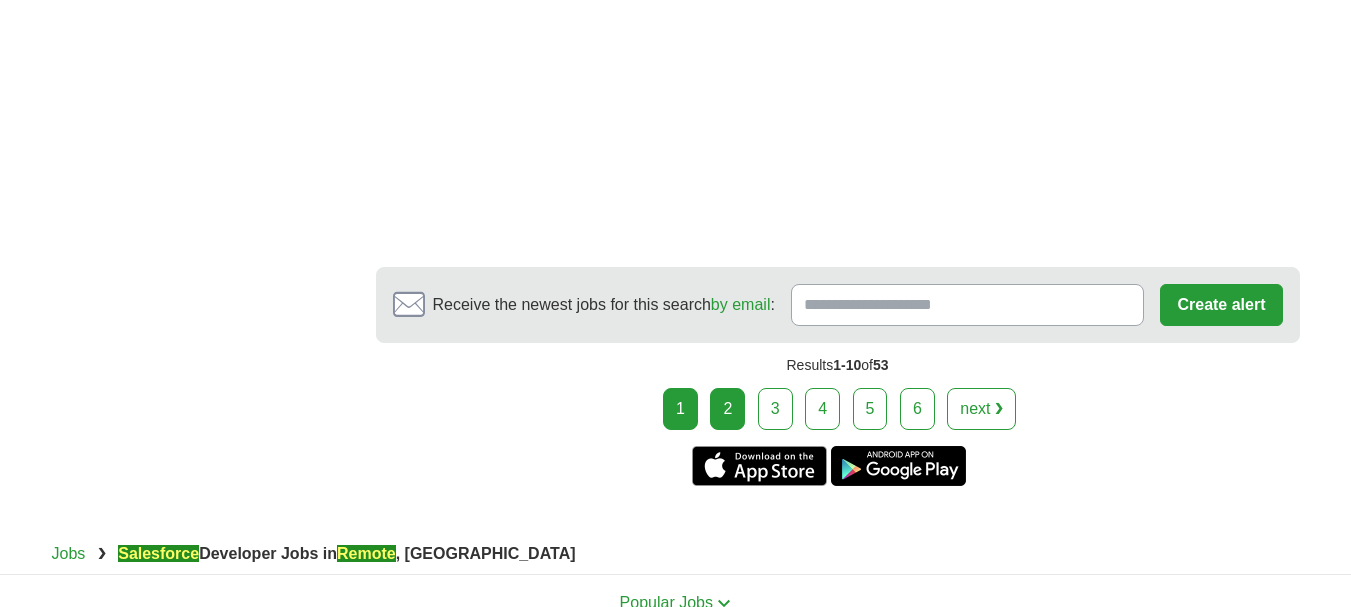 click on "2" at bounding box center (727, 409) 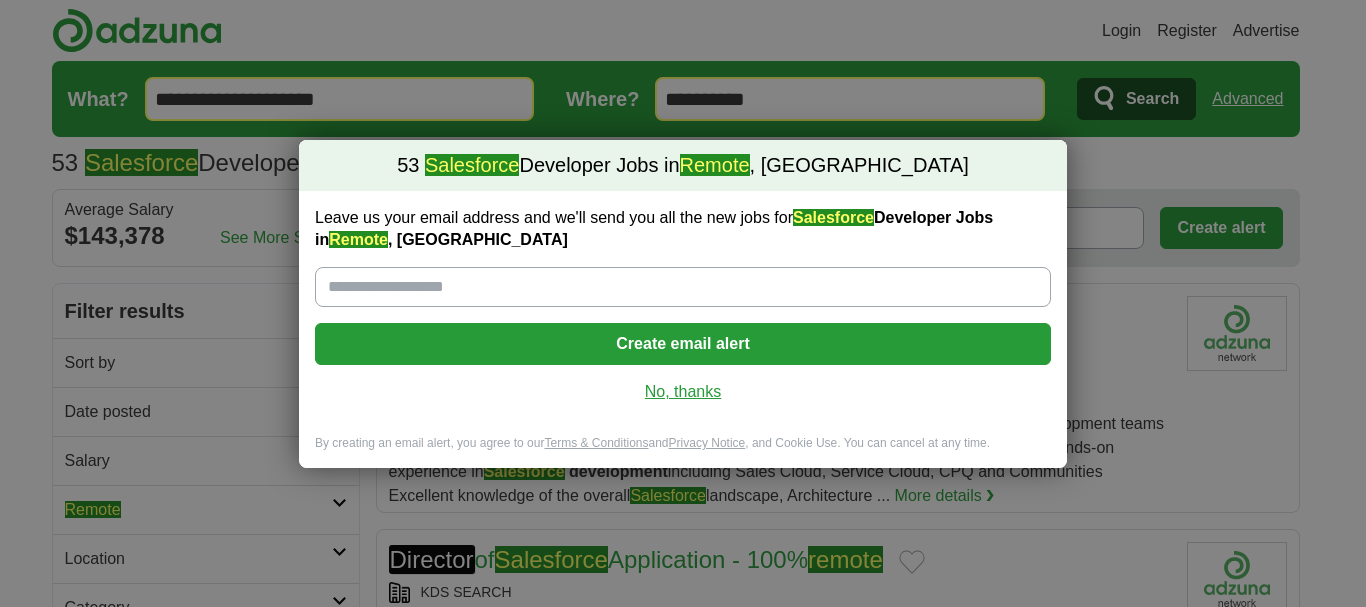 scroll, scrollTop: 0, scrollLeft: 0, axis: both 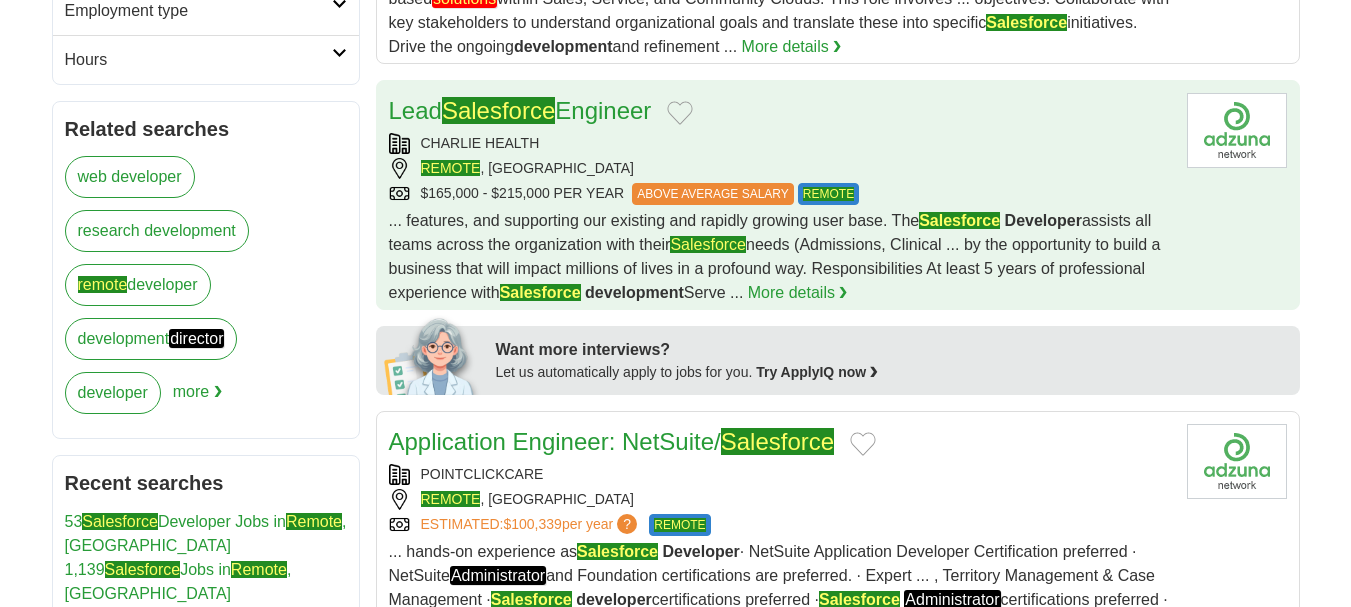 click on "CHARLIE HEALTH" at bounding box center (780, 143) 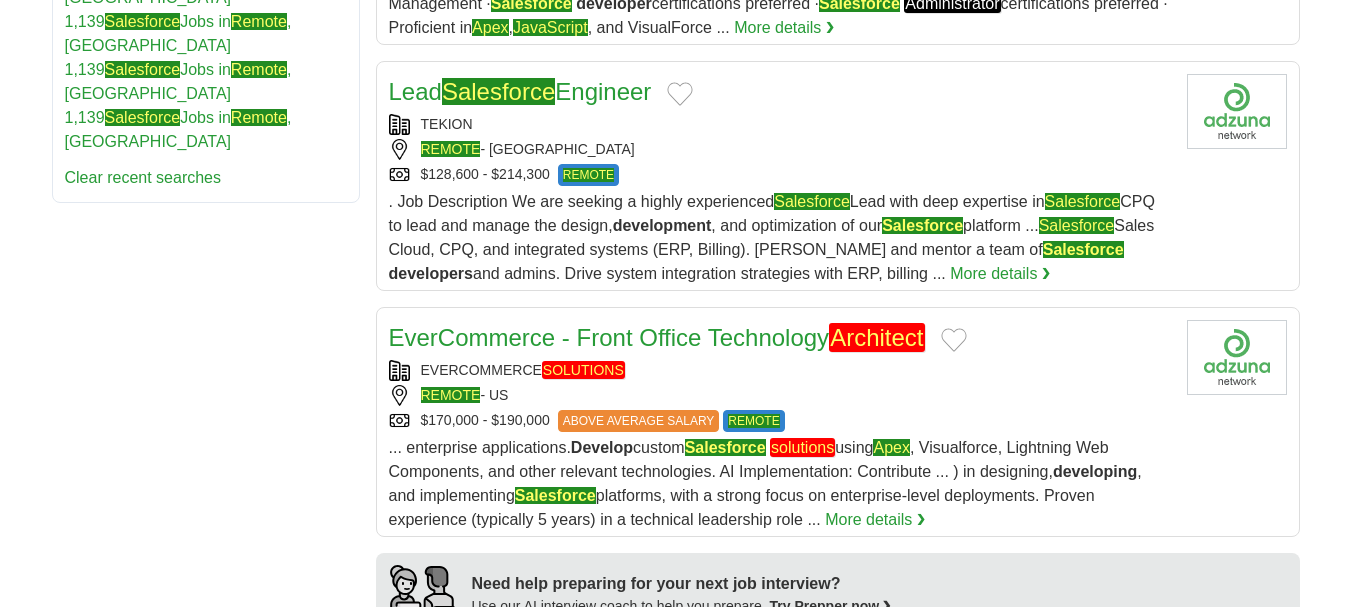 scroll, scrollTop: 1309, scrollLeft: 0, axis: vertical 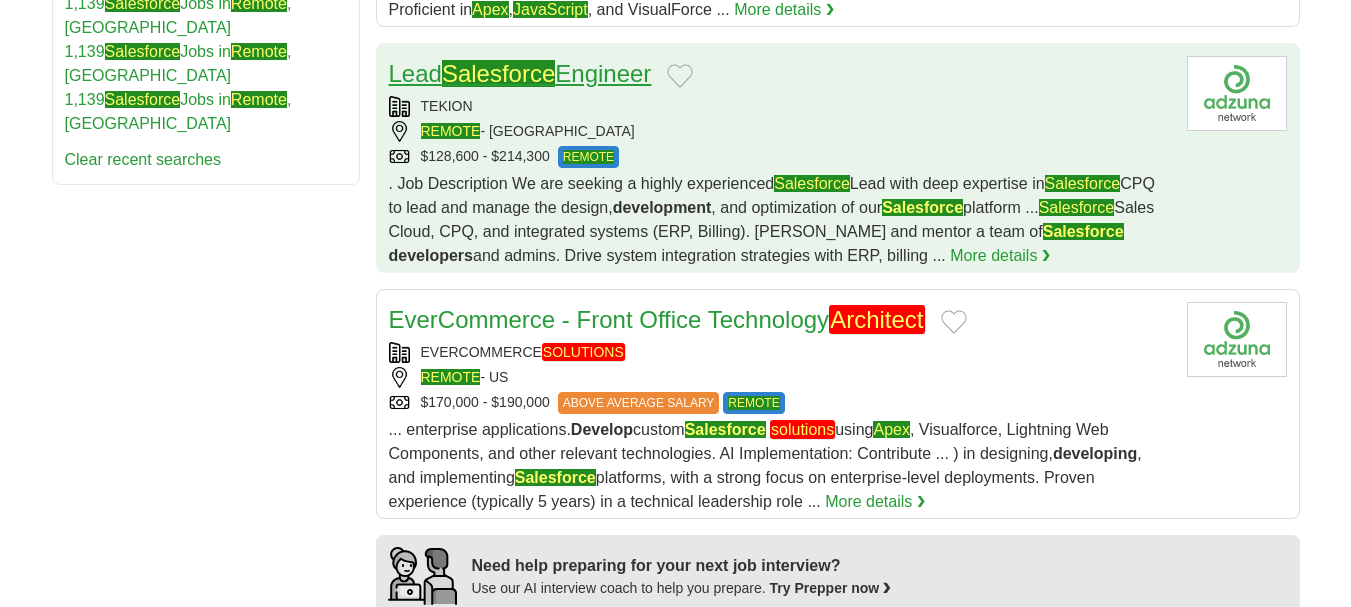 click on "Lead  Salesforce  Engineer" at bounding box center (520, 73) 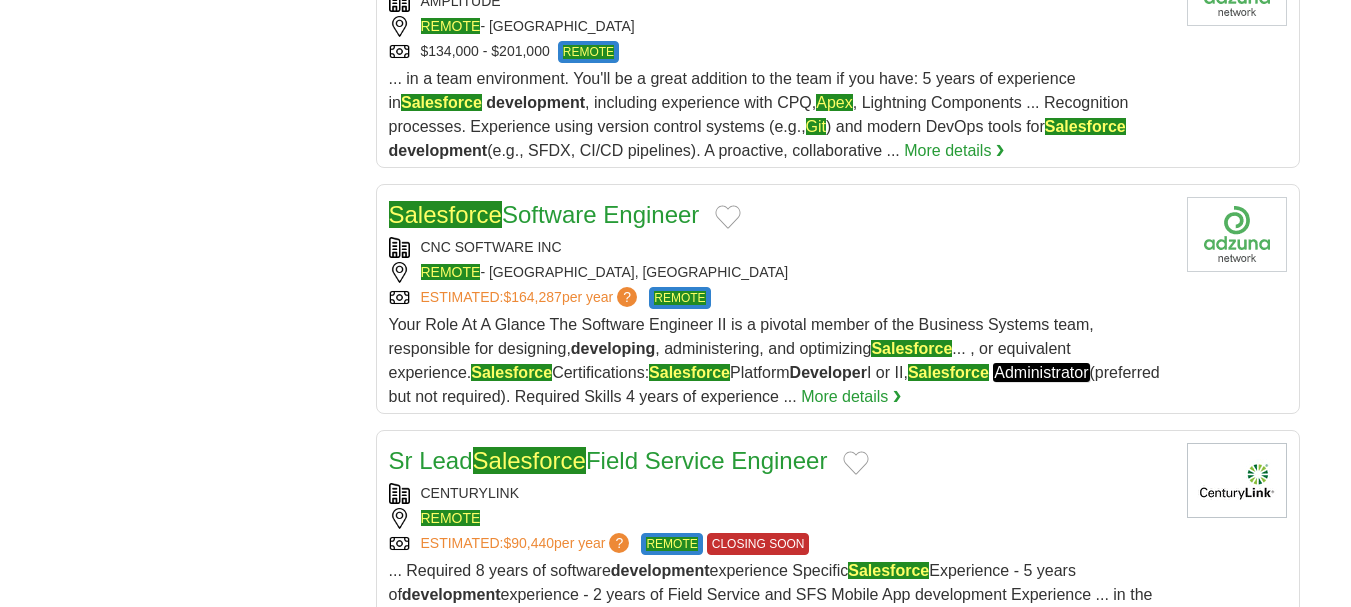 scroll, scrollTop: 2069, scrollLeft: 0, axis: vertical 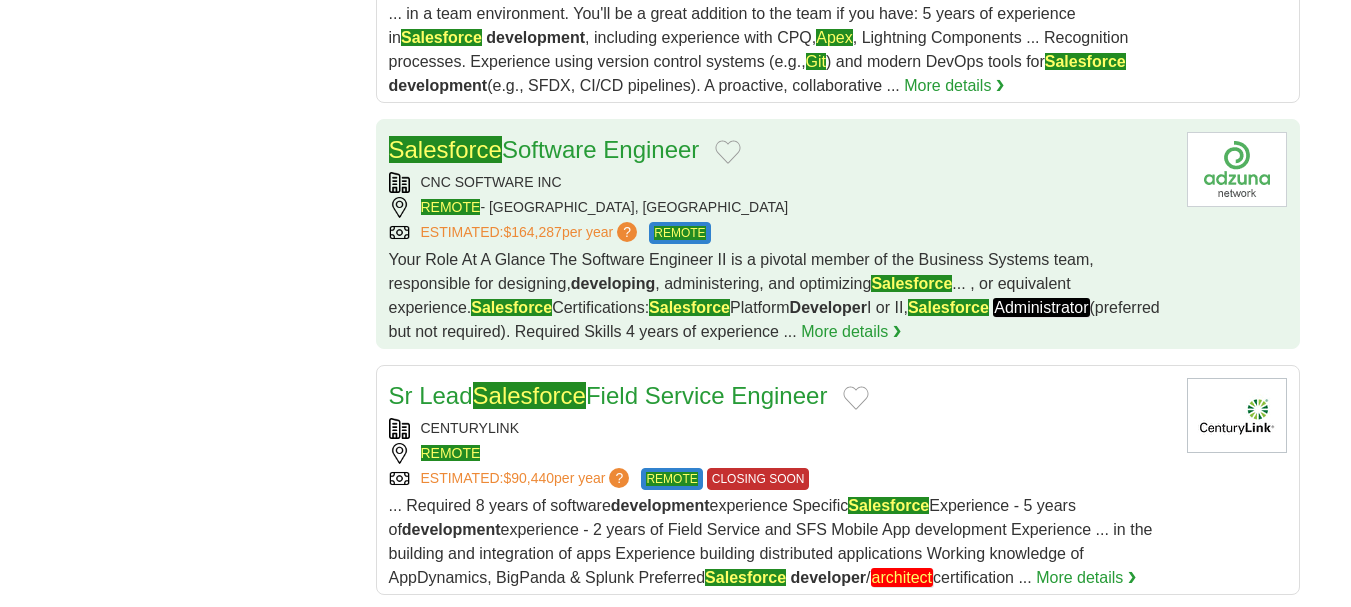 click on "Salesforce  Software Engineer" at bounding box center (544, 150) 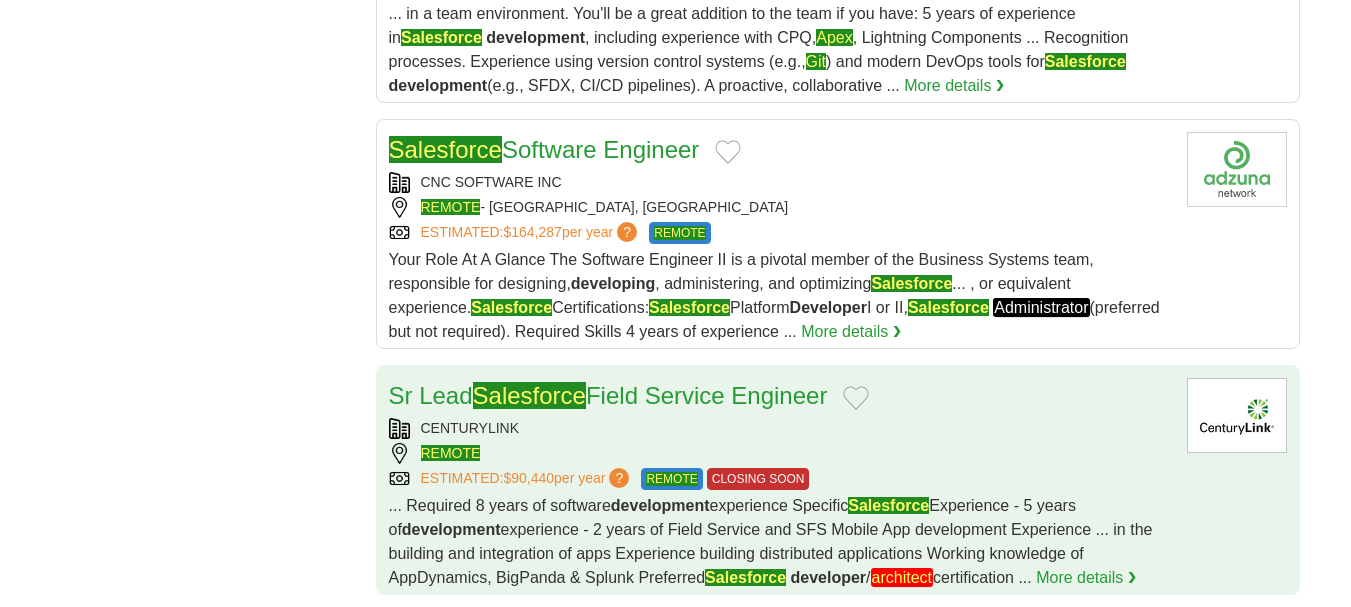 click on "Sr Lead  Salesforce  Field Service Engineer
CENTURYLINK
REMOTE
ESTIMATED:
$90,440
per year
?
REMOTE CLOSING SOON
REMOTE CLOSING SOON
...  Required 8 years of software  development  experience Specific  Salesforce  Experience - 5 years of    /" at bounding box center [780, 484] 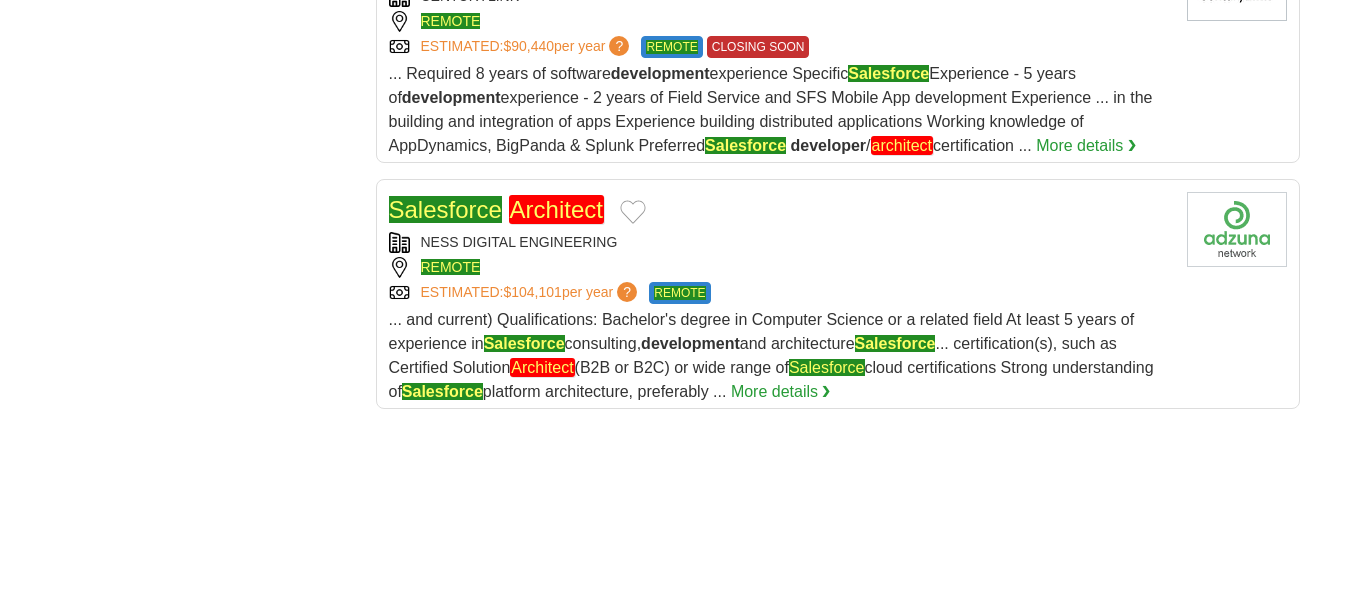 scroll, scrollTop: 2527, scrollLeft: 0, axis: vertical 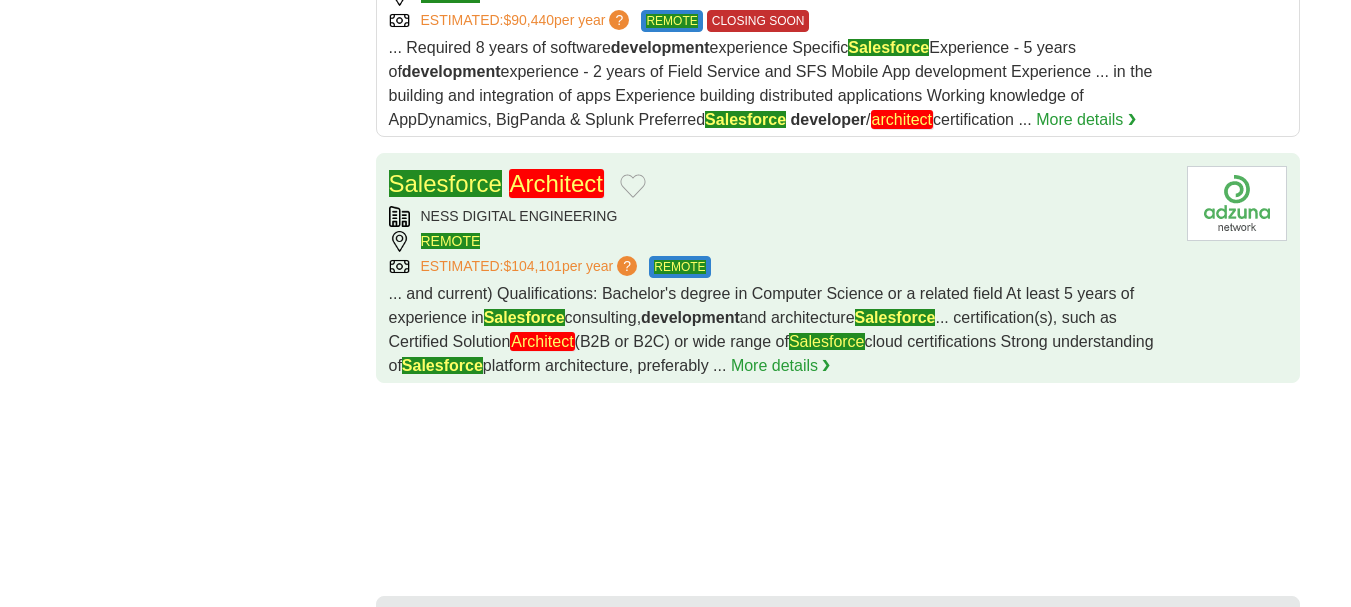 click on "NESS DIGITAL ENGINEERING" at bounding box center (780, 216) 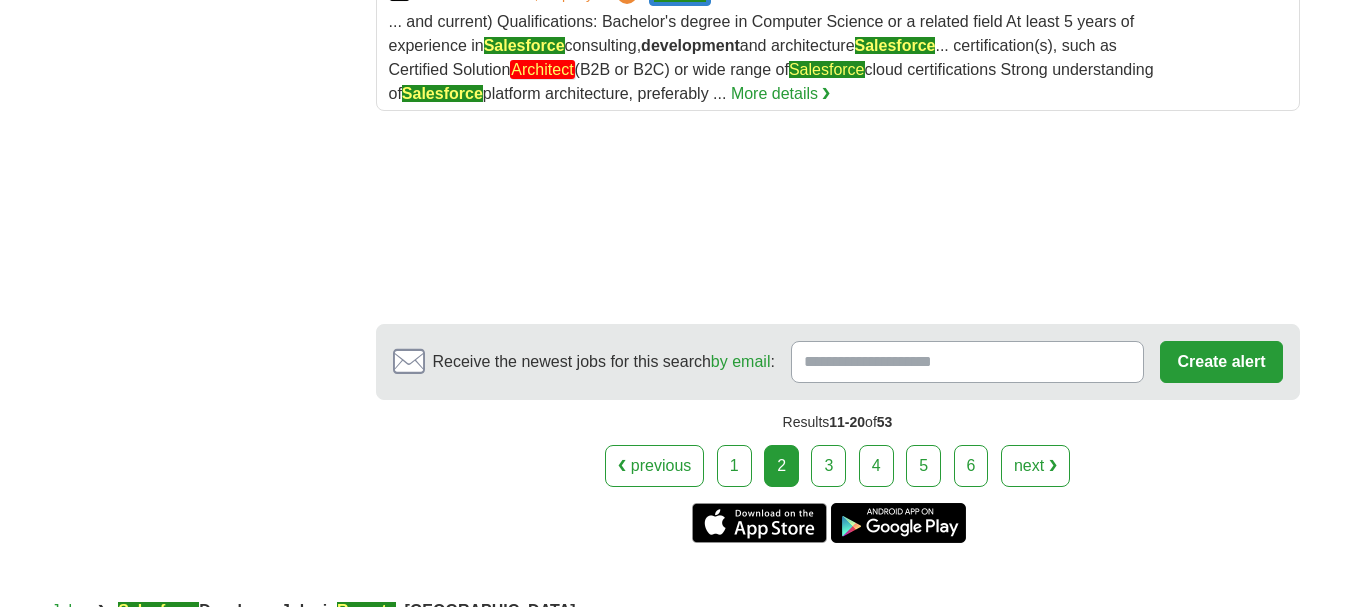 scroll, scrollTop: 2805, scrollLeft: 0, axis: vertical 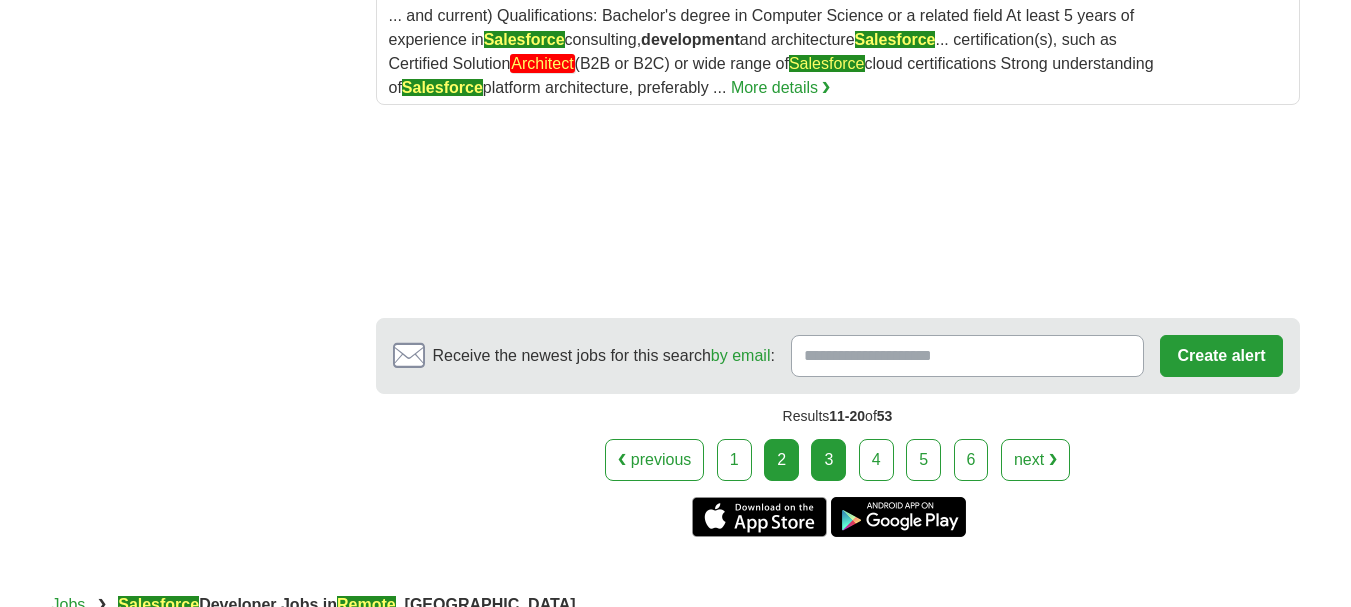 click on "3" at bounding box center (828, 460) 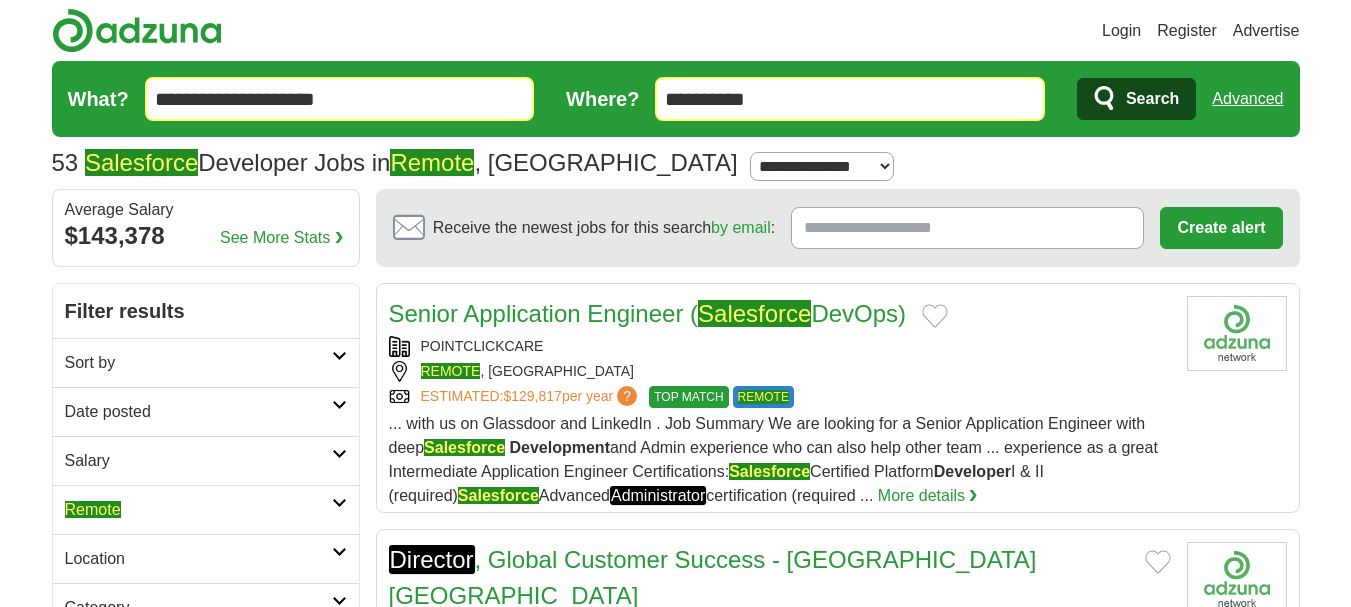 scroll, scrollTop: 0, scrollLeft: 0, axis: both 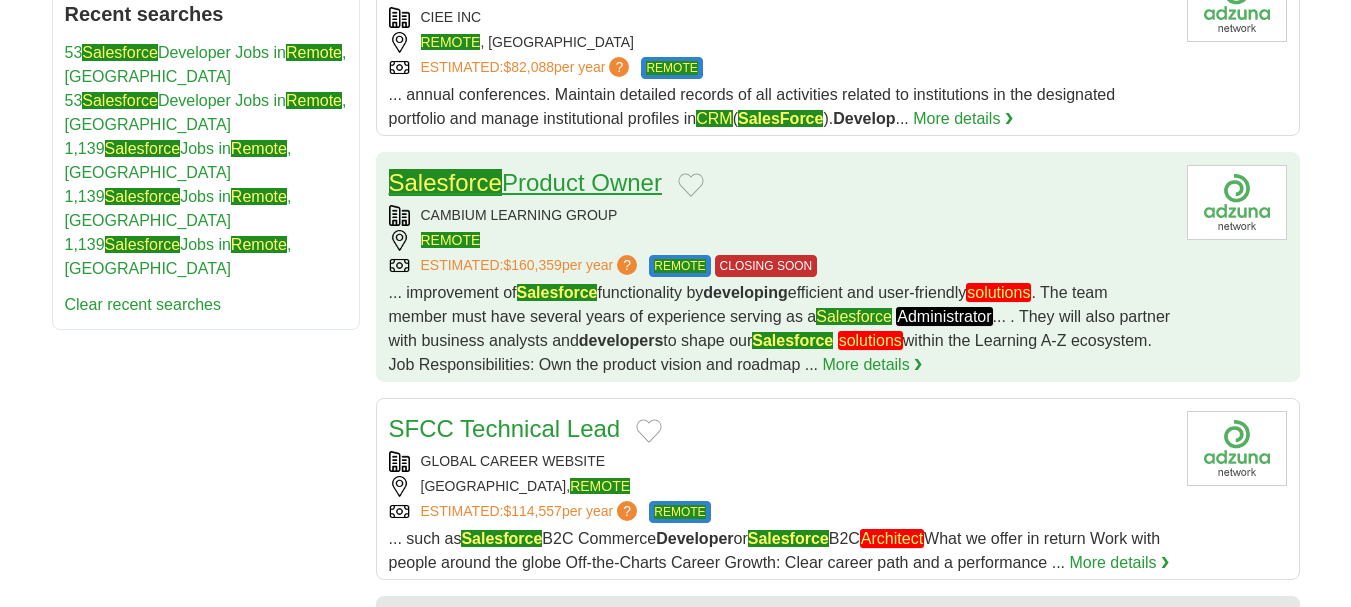 click on "Salesforce  Product Owner" at bounding box center [525, 182] 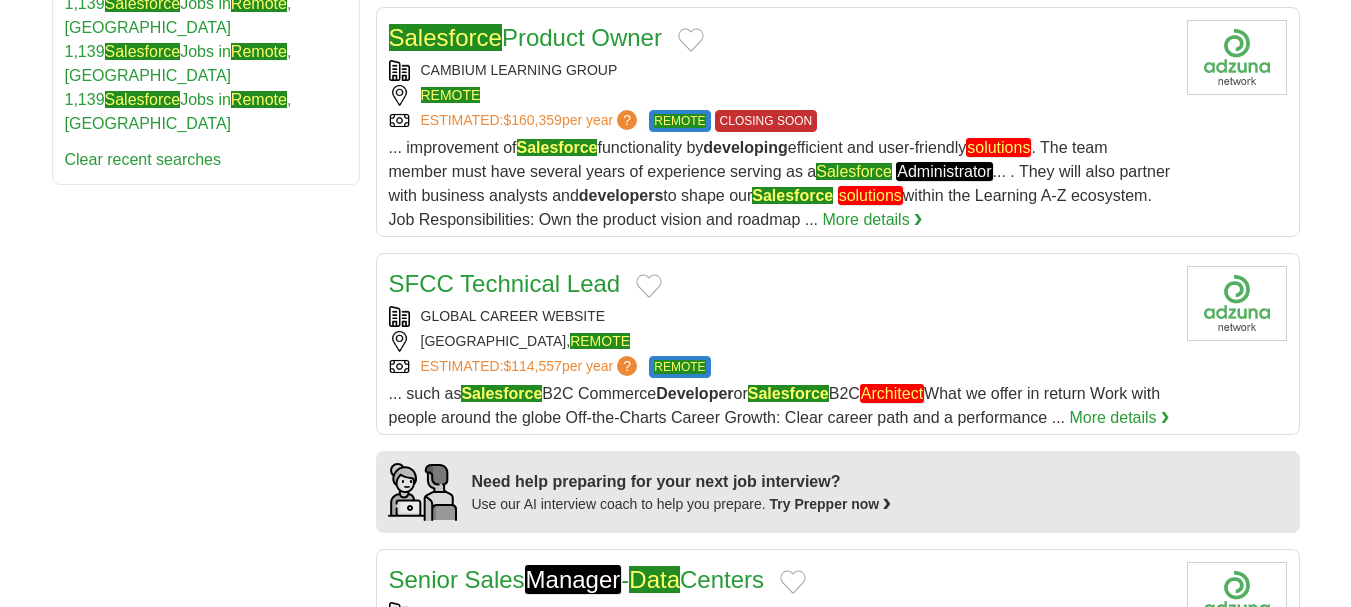 scroll, scrollTop: 1315, scrollLeft: 0, axis: vertical 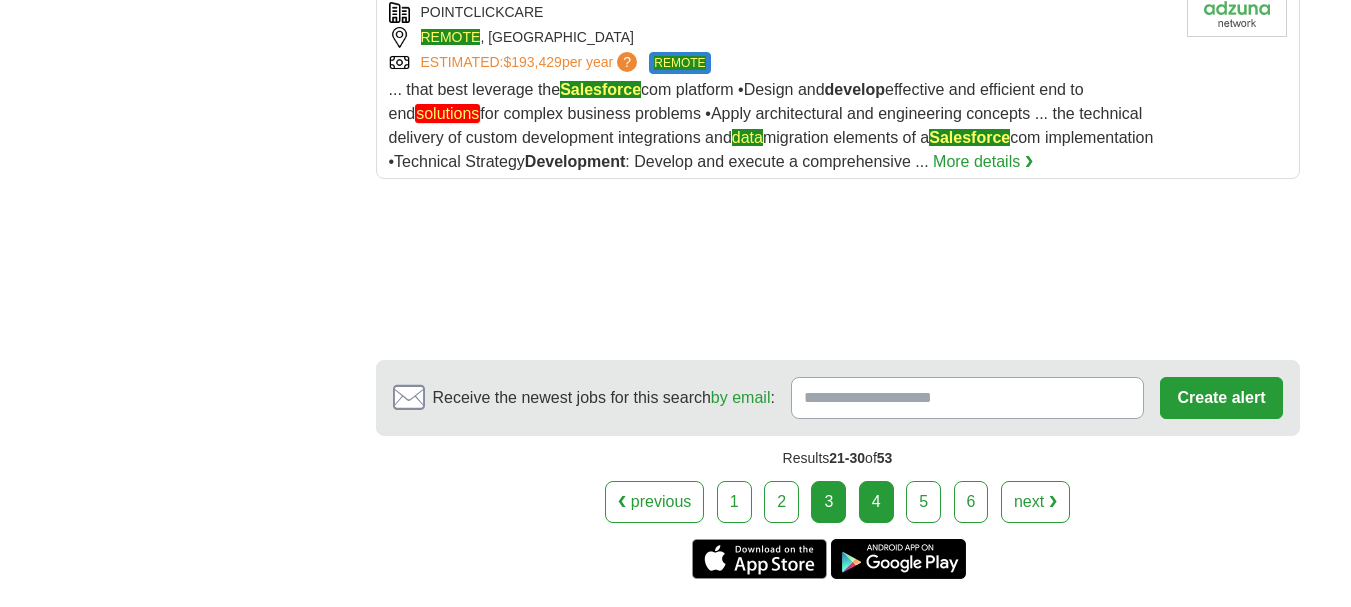 click on "4" at bounding box center (876, 502) 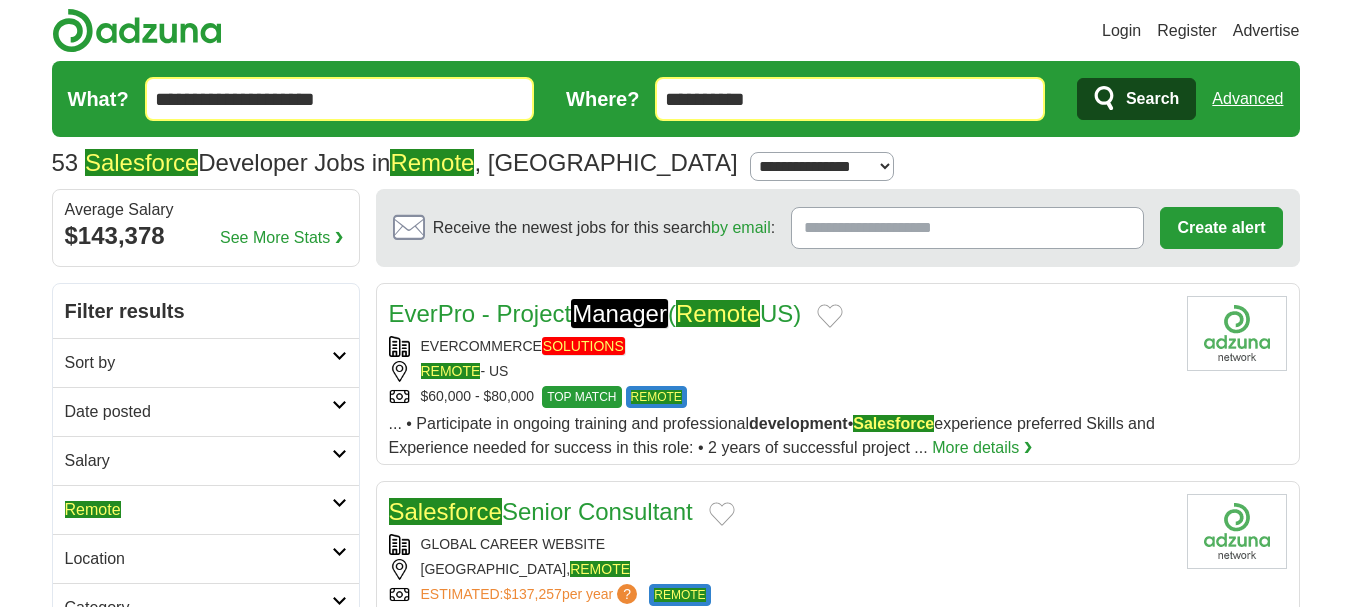 click on "Login
Register
Advertise
53
Salesforce  Developer Jobs in  Remote , [GEOGRAPHIC_DATA]
[GEOGRAPHIC_DATA]
[GEOGRAPHIC_DATA]
Select a salary range
Salary from
from $10,000
from $20,000
from $40,000
from $60,000
from $80,000
from $100,000
per year
Remote" at bounding box center [675, 1622] 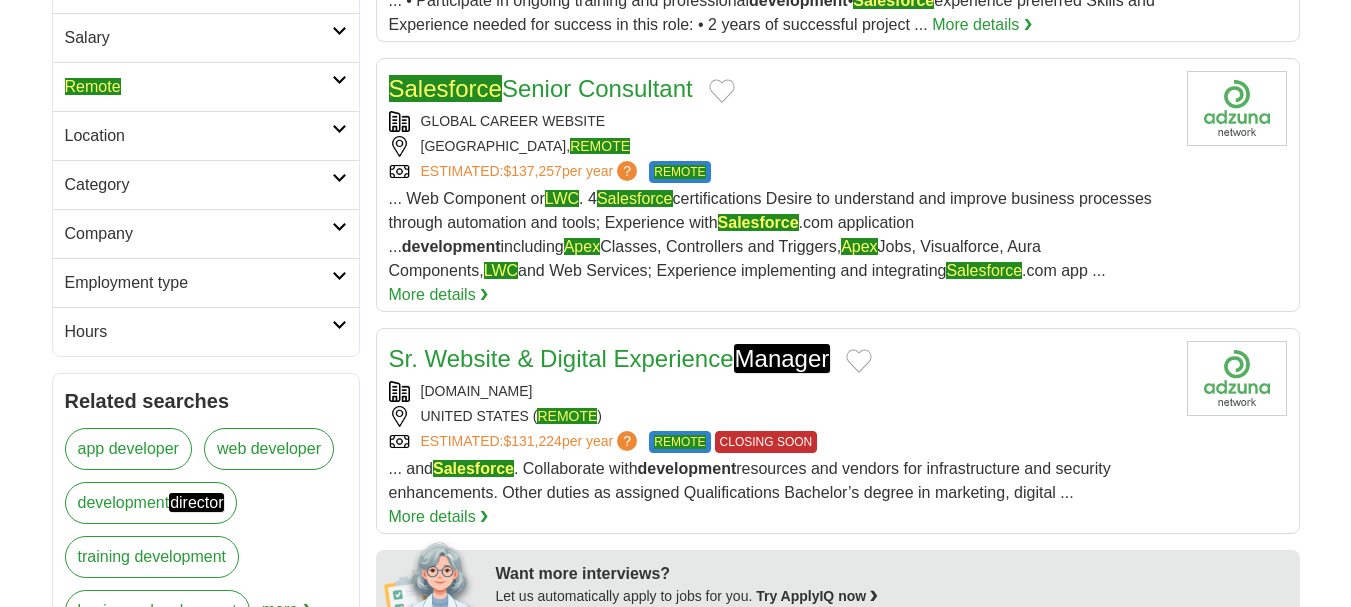 scroll, scrollTop: 423, scrollLeft: 0, axis: vertical 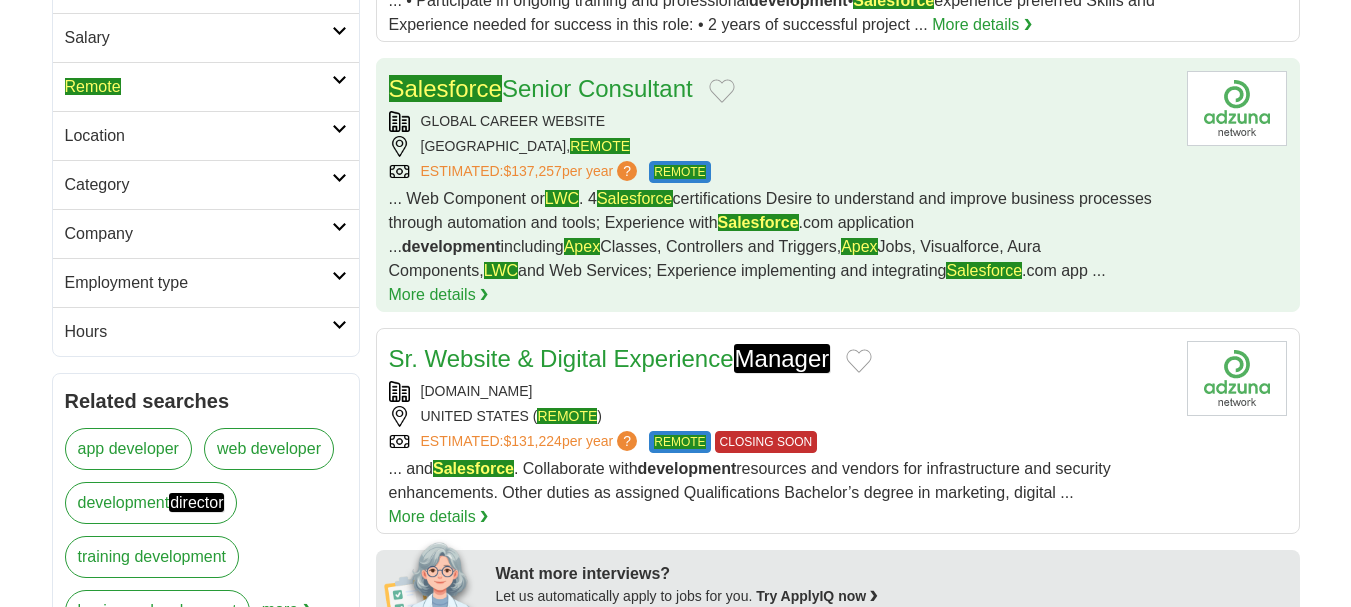 click on "GLOBAL CAREER WEBSITE" at bounding box center [780, 121] 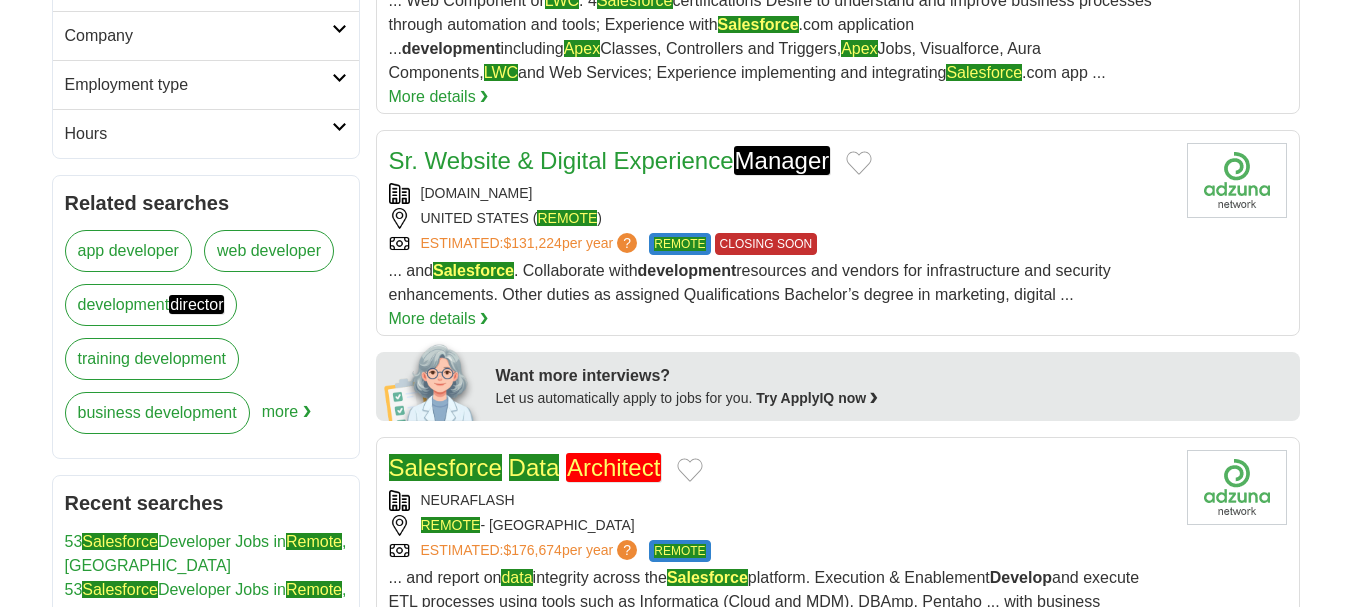 scroll, scrollTop: 638, scrollLeft: 0, axis: vertical 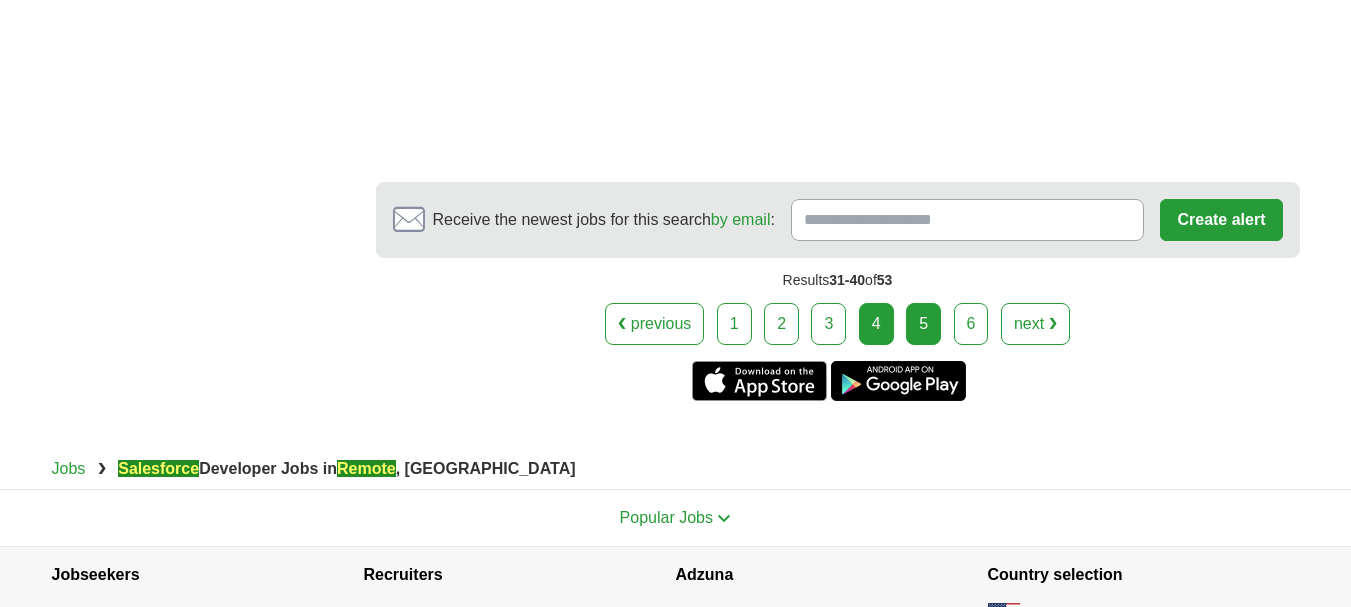click on "5" at bounding box center (923, 324) 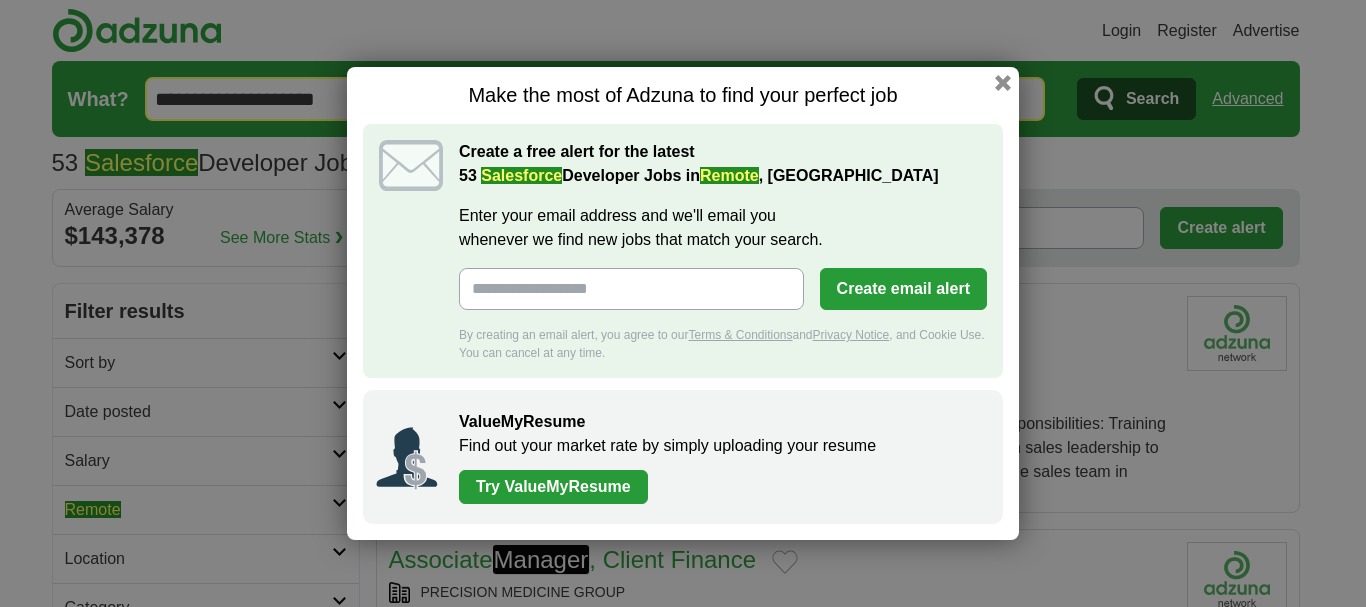 scroll, scrollTop: 0, scrollLeft: 0, axis: both 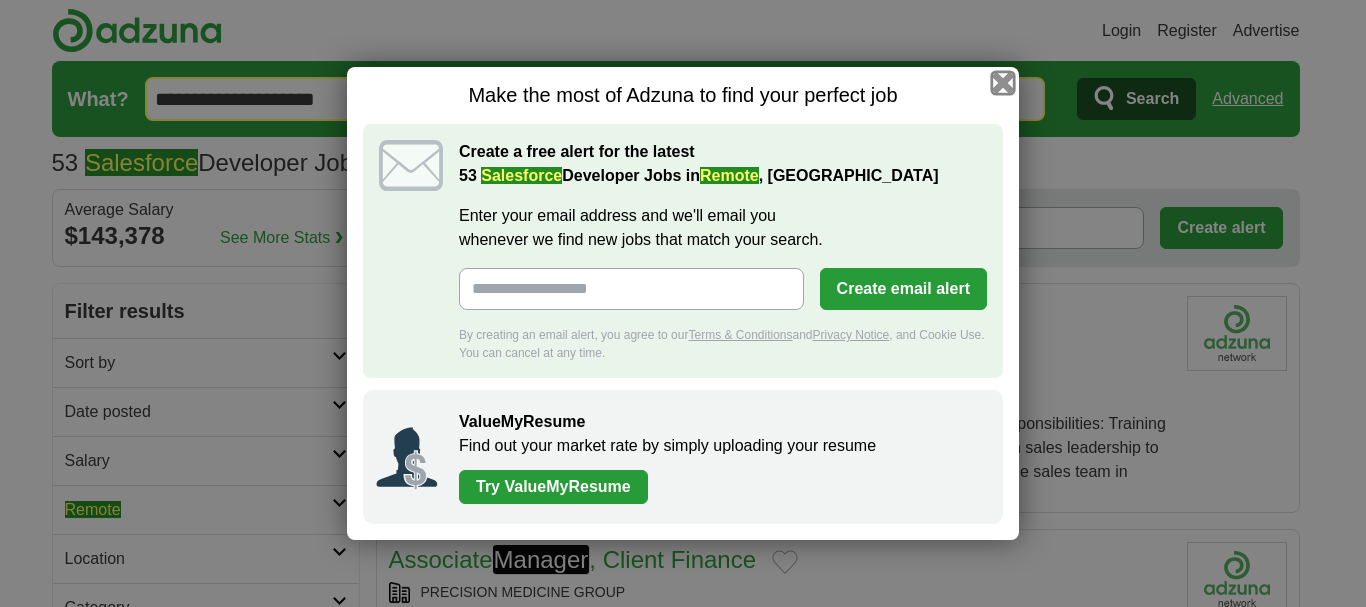 click at bounding box center (1003, 83) 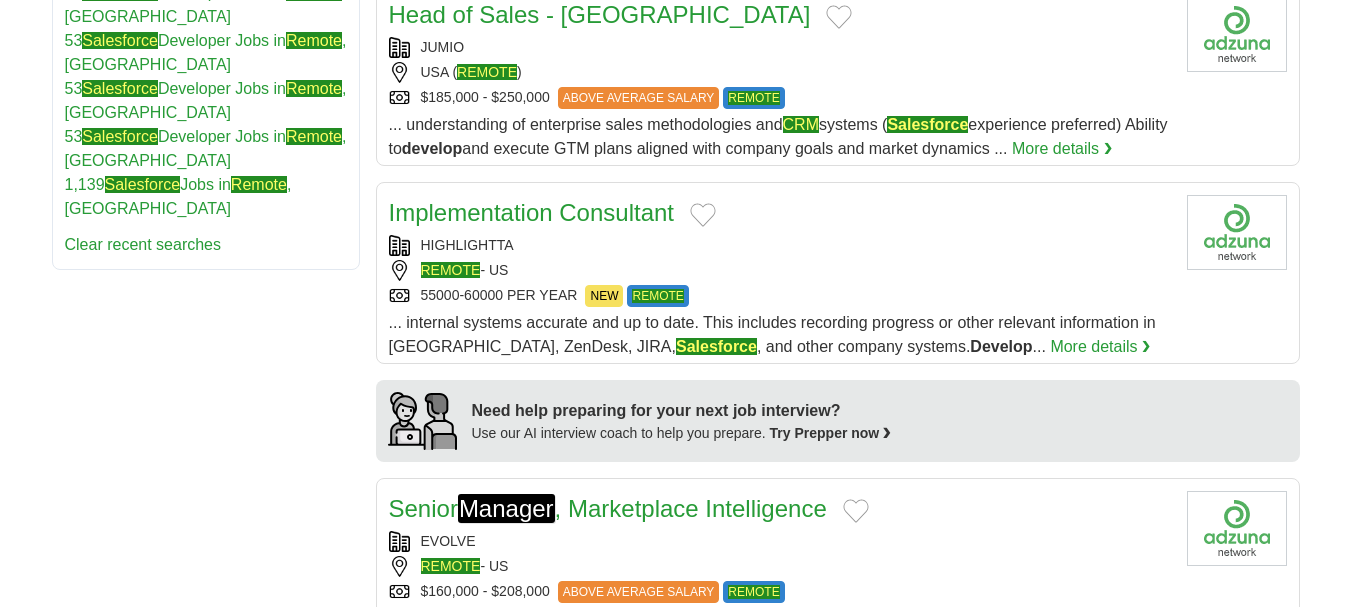 scroll, scrollTop: 1240, scrollLeft: 0, axis: vertical 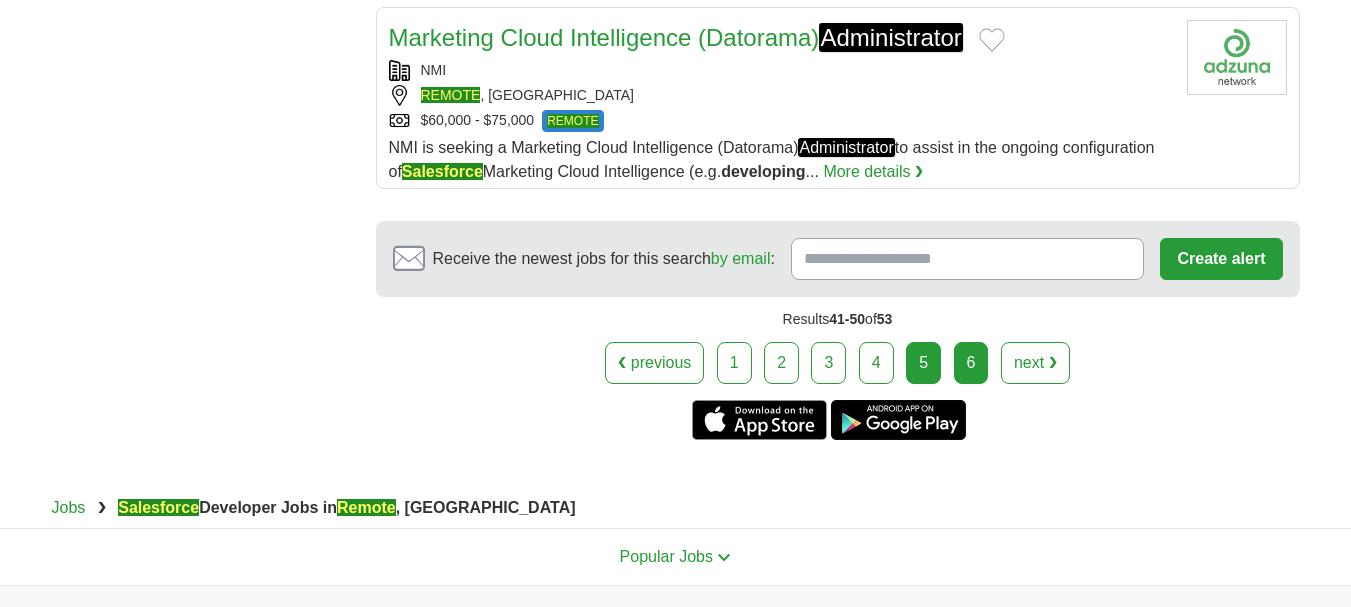 click on "6" at bounding box center [971, 363] 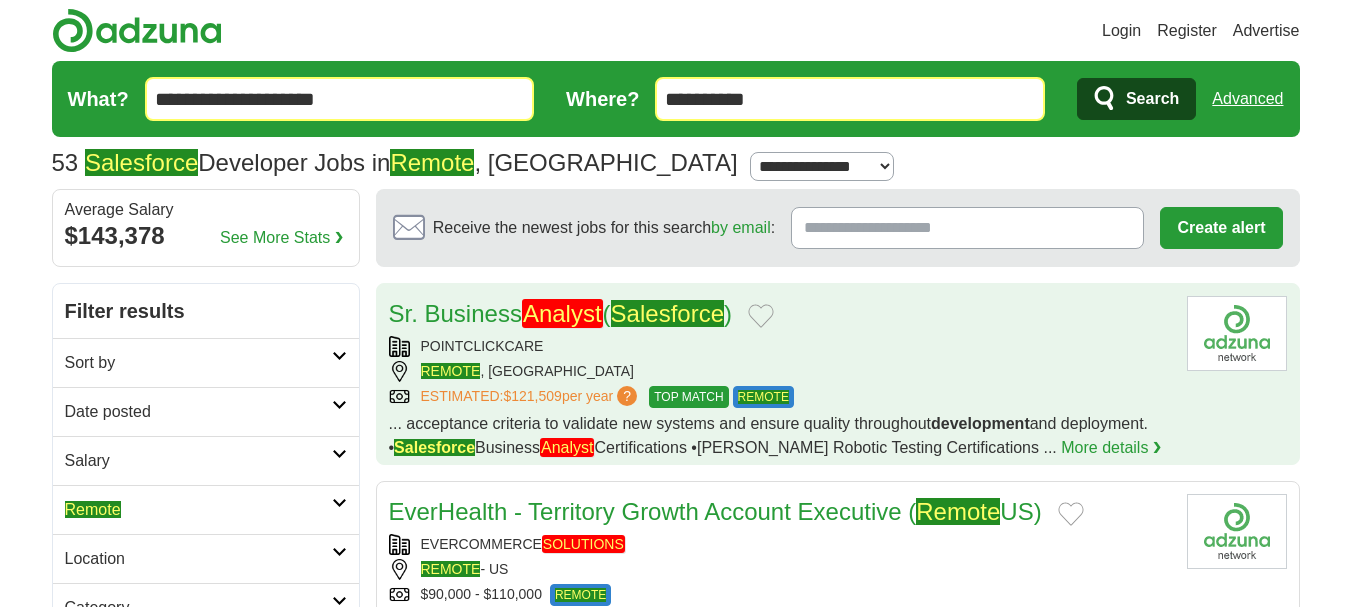 scroll, scrollTop: 0, scrollLeft: 0, axis: both 